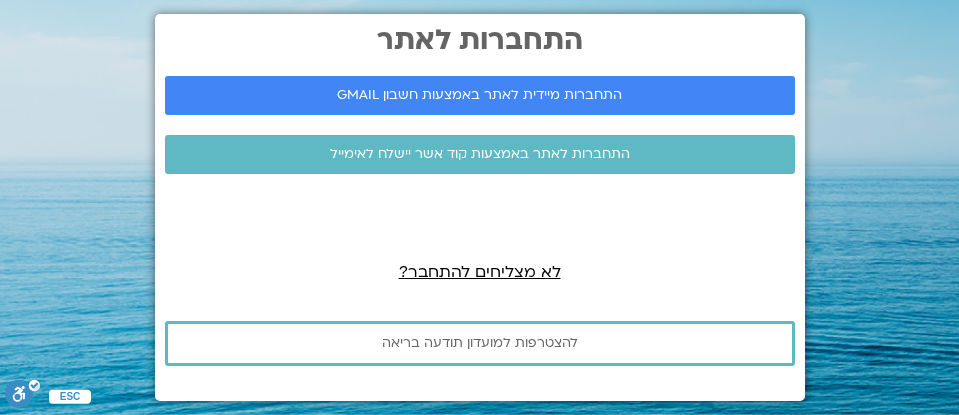 scroll, scrollTop: 0, scrollLeft: 0, axis: both 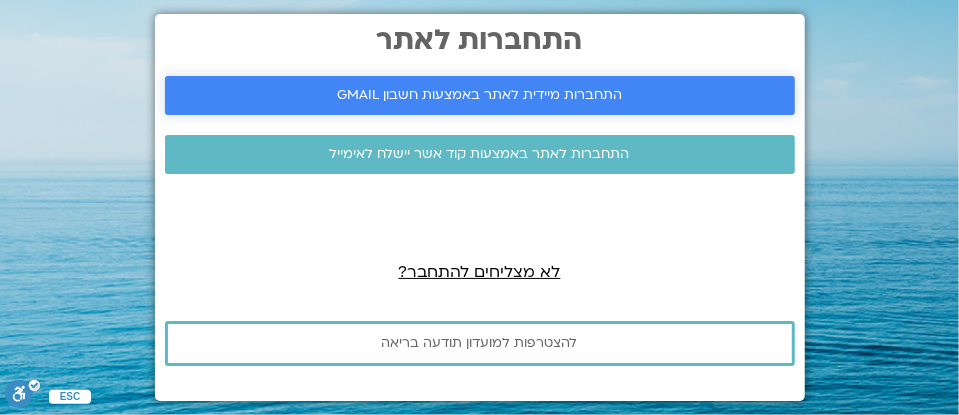 click on "התחברות מיידית לאתר באמצעות חשבון GMAIL" at bounding box center (479, 95) 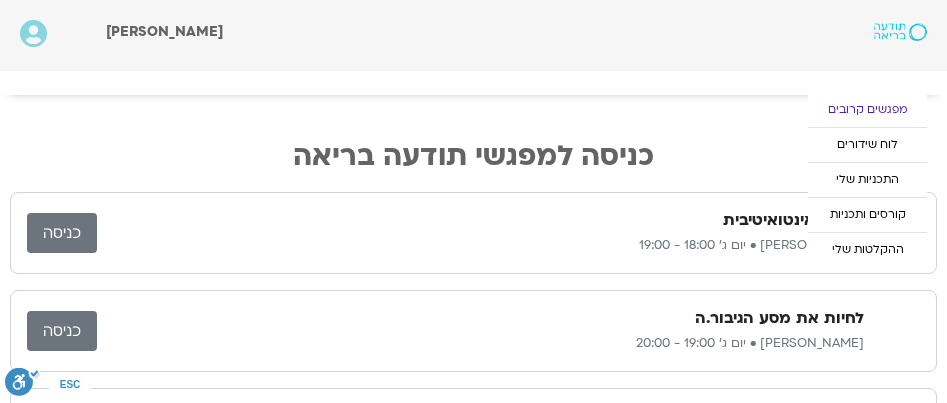 scroll, scrollTop: 0, scrollLeft: 0, axis: both 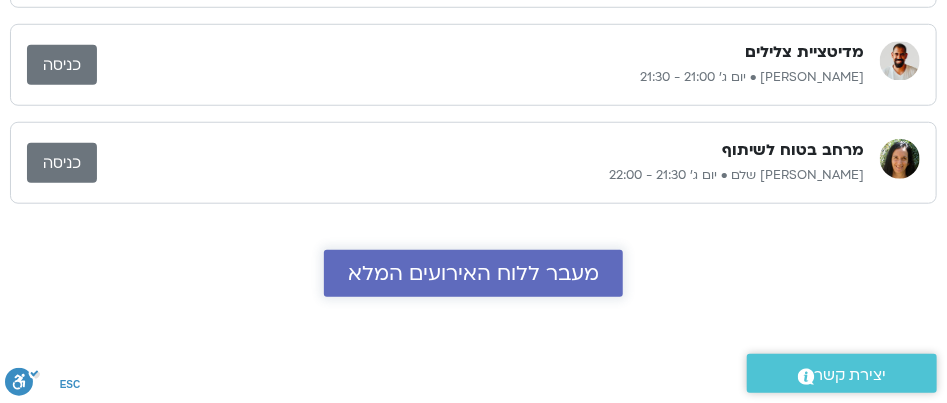 click on "מעבר ללוח האירועים המלא" at bounding box center [473, 273] 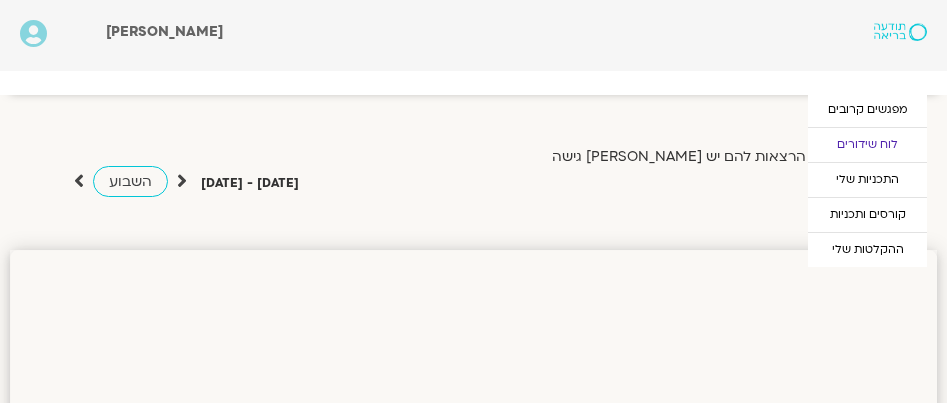 scroll, scrollTop: 0, scrollLeft: 0, axis: both 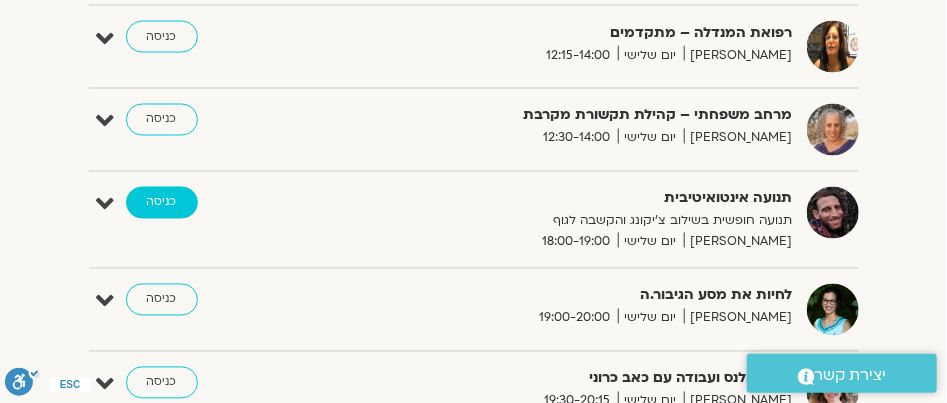click on "כניסה" at bounding box center (162, 203) 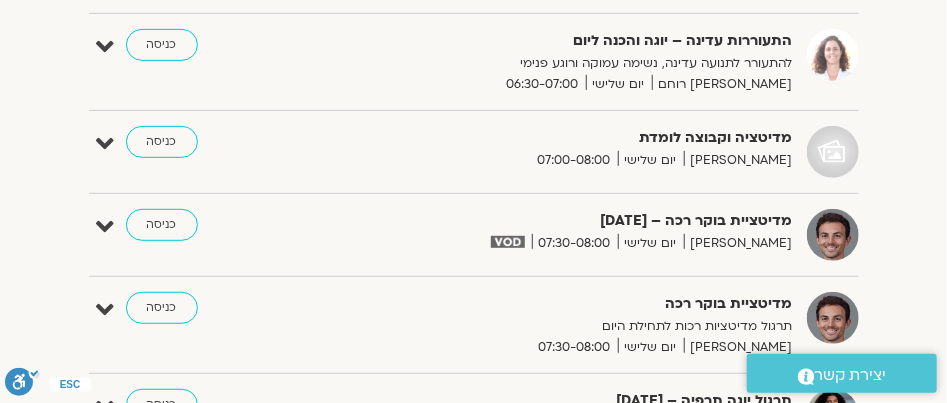 scroll, scrollTop: 152, scrollLeft: 0, axis: vertical 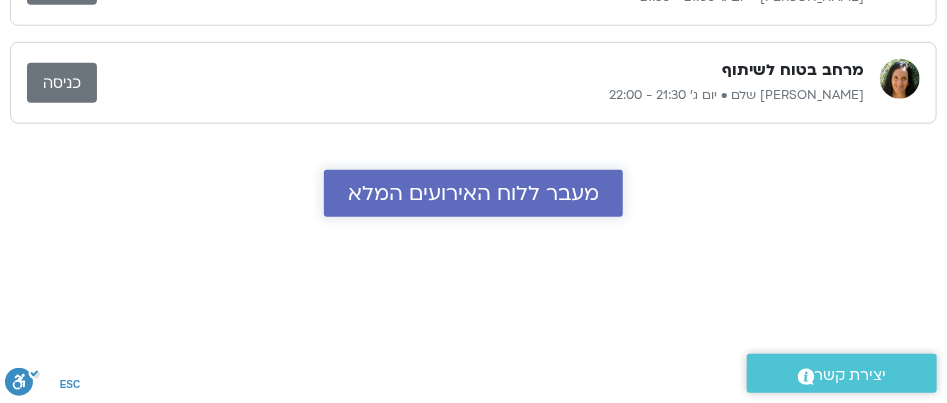 click on "מעבר ללוח האירועים המלא" at bounding box center (473, 193) 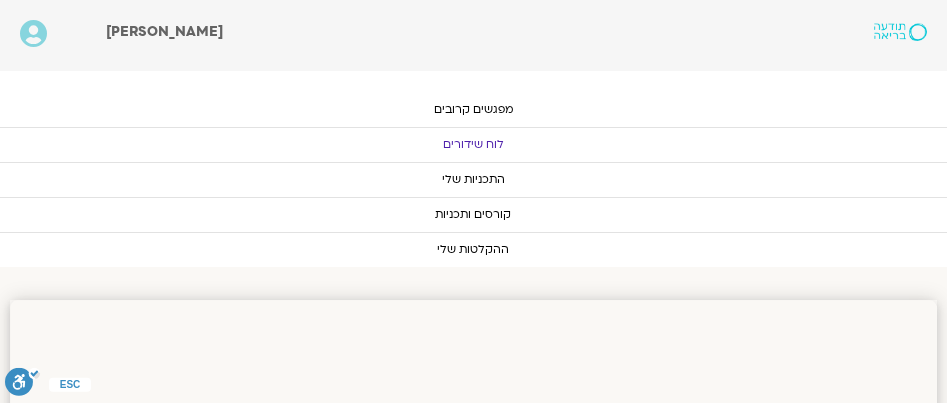 scroll, scrollTop: 0, scrollLeft: 0, axis: both 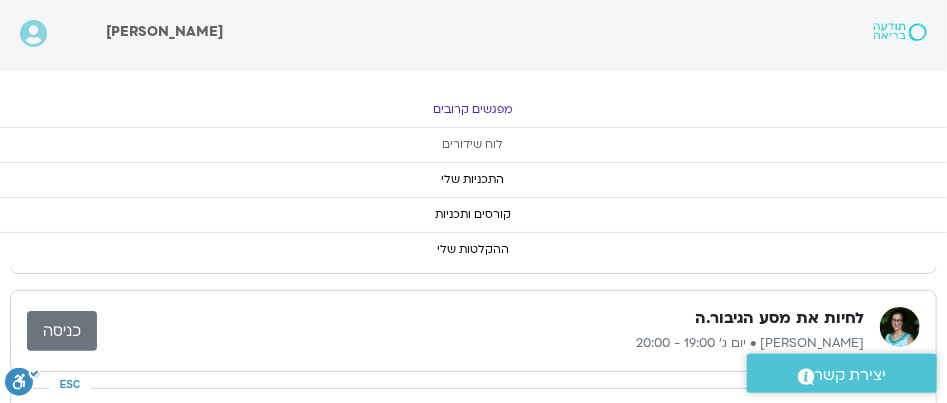 click on "לוח שידורים" 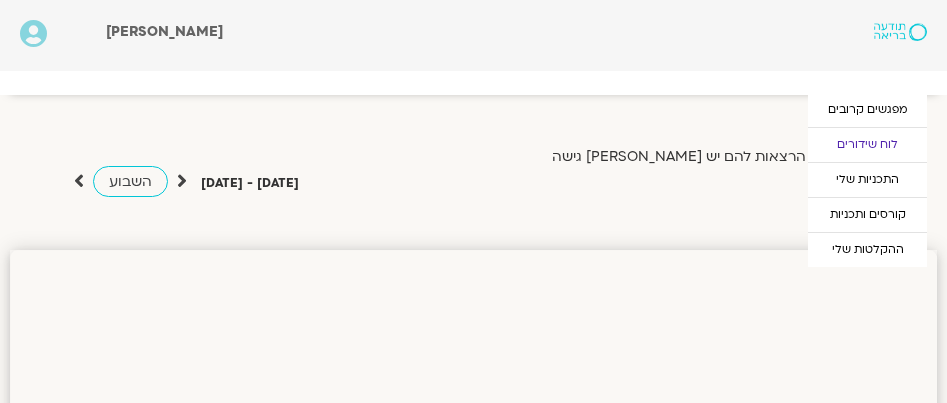 scroll, scrollTop: 0, scrollLeft: 0, axis: both 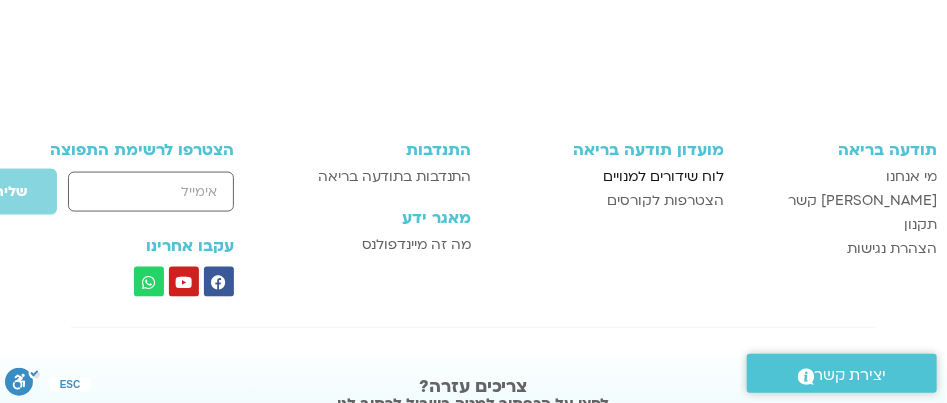 click on "לוח שידורים למנויים" at bounding box center [663, 177] 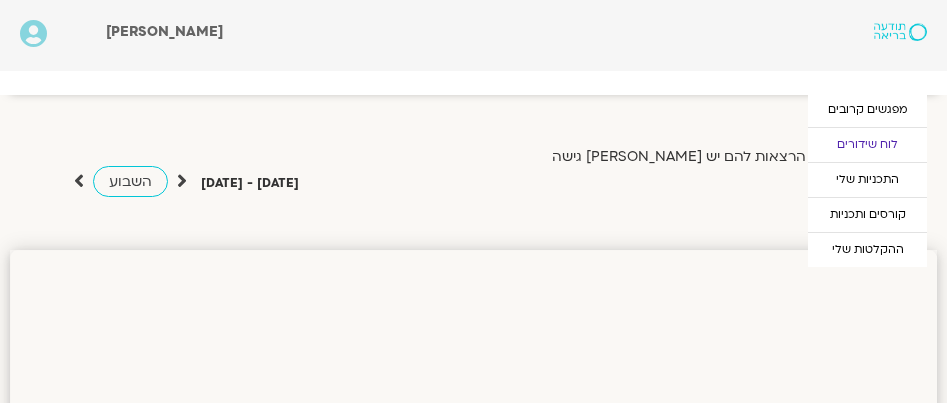 scroll, scrollTop: 0, scrollLeft: 0, axis: both 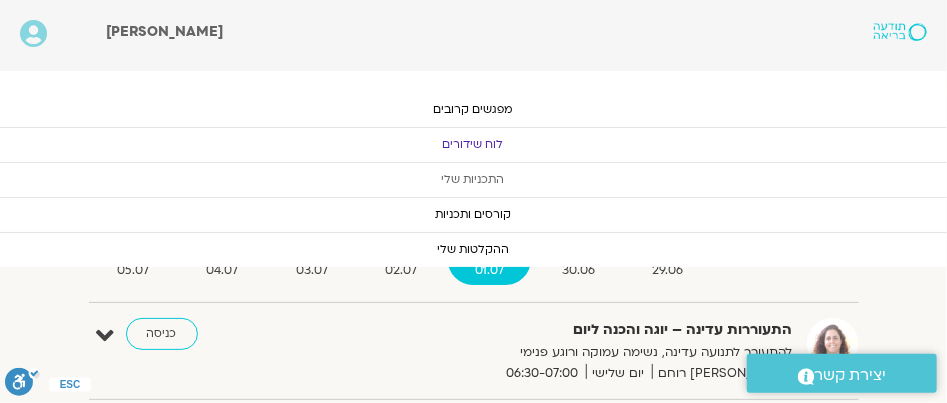 click on "התכניות שלי" 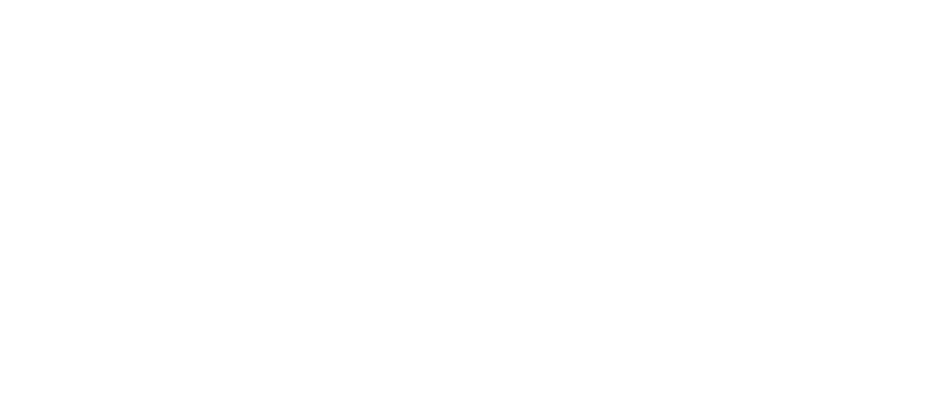 scroll, scrollTop: 0, scrollLeft: 0, axis: both 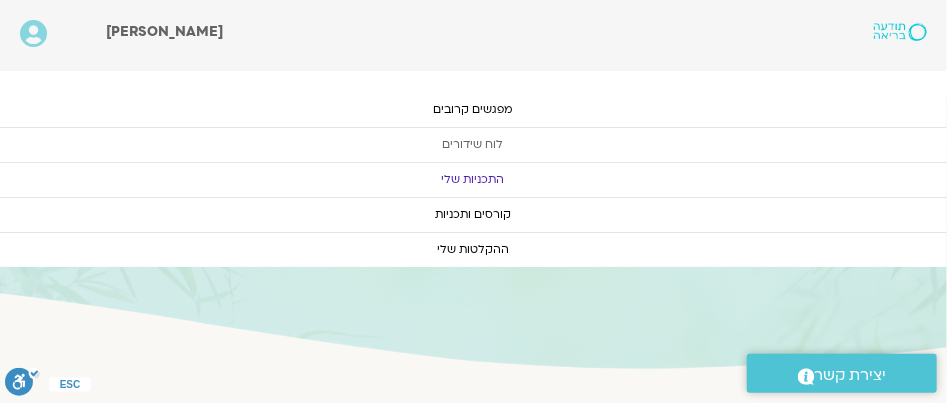 click on "לוח שידורים" 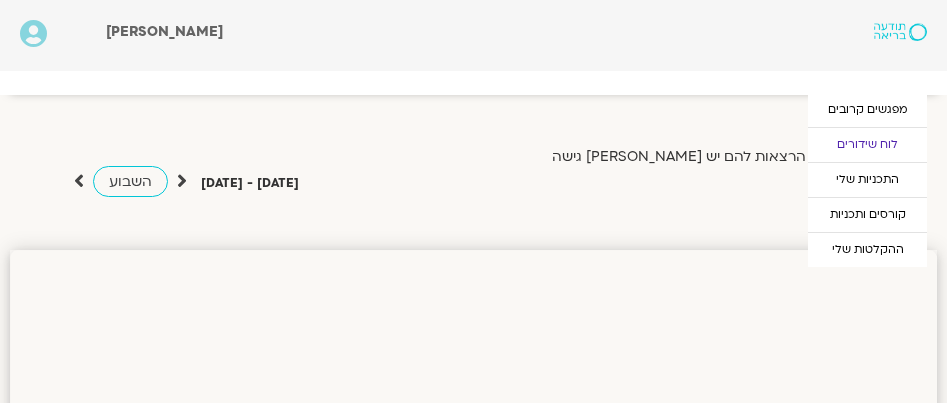 scroll, scrollTop: 0, scrollLeft: 0, axis: both 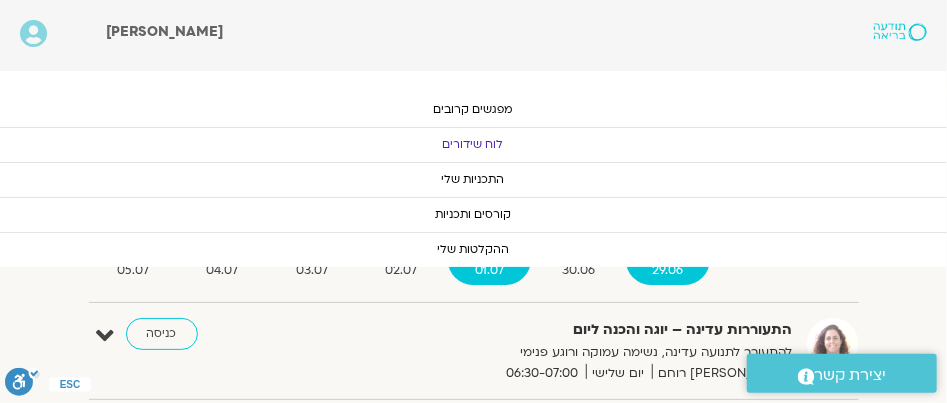 click on "29.06" at bounding box center [668, 270] 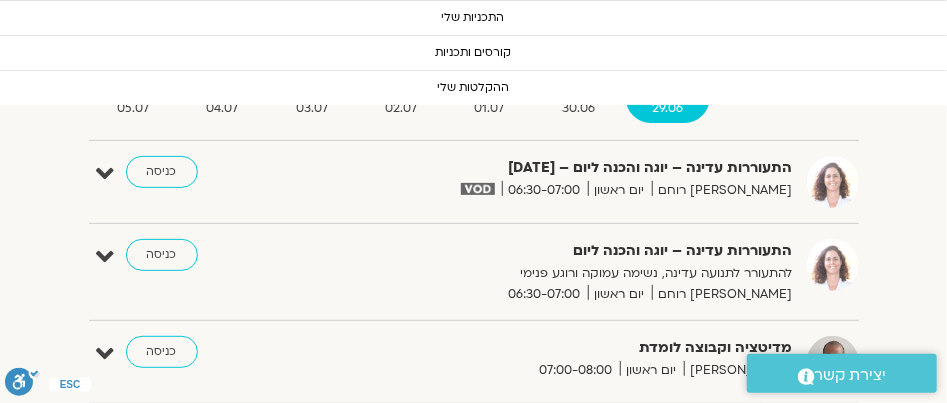 scroll, scrollTop: 160, scrollLeft: 0, axis: vertical 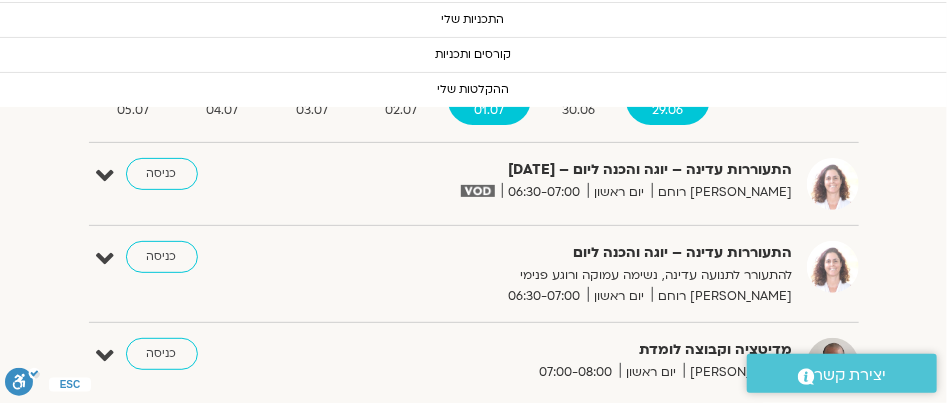 click on "01.07" at bounding box center (489, 110) 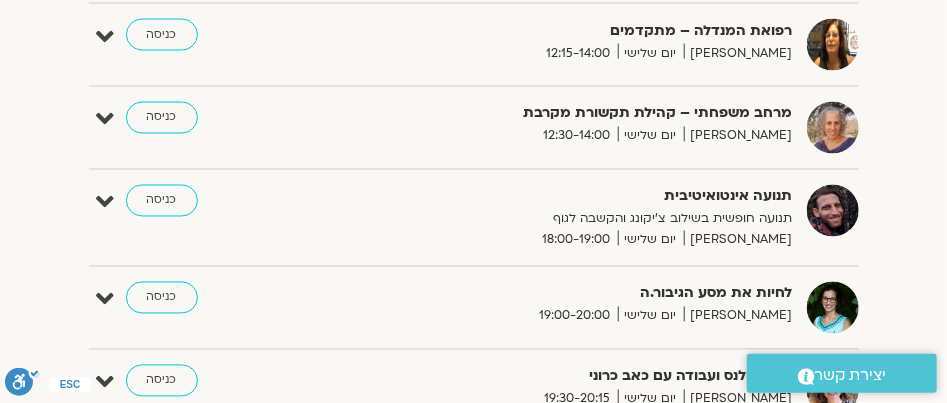 scroll, scrollTop: 1200, scrollLeft: 0, axis: vertical 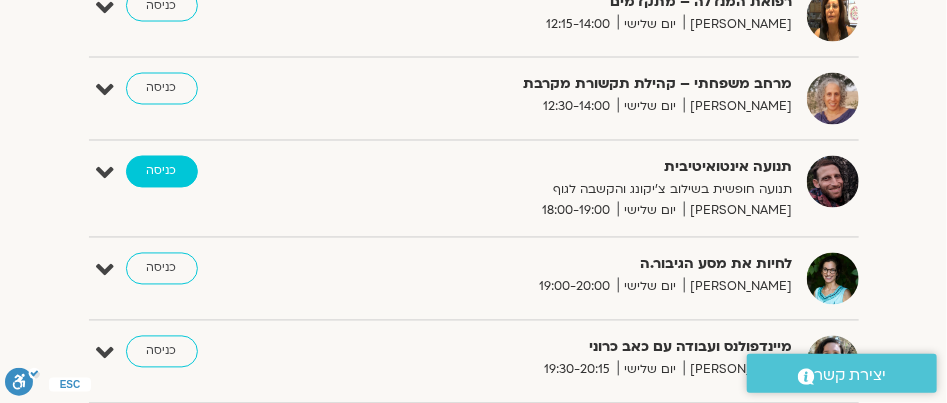 click on "כניסה" at bounding box center [162, 172] 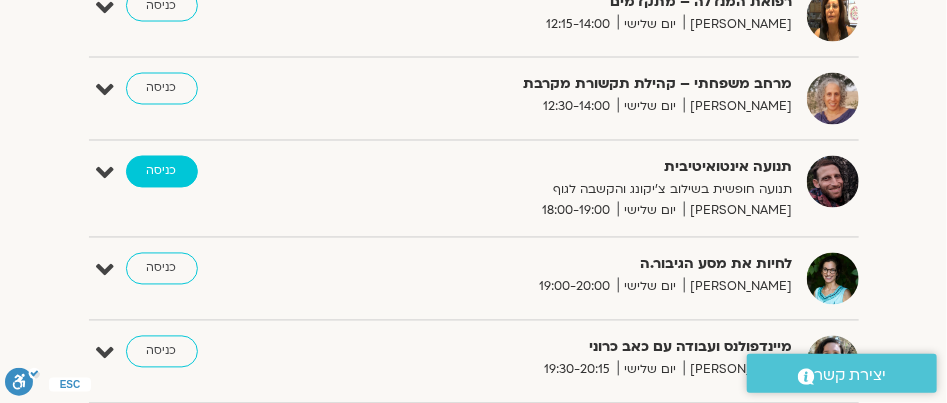 click on "כניסה" at bounding box center (162, 172) 